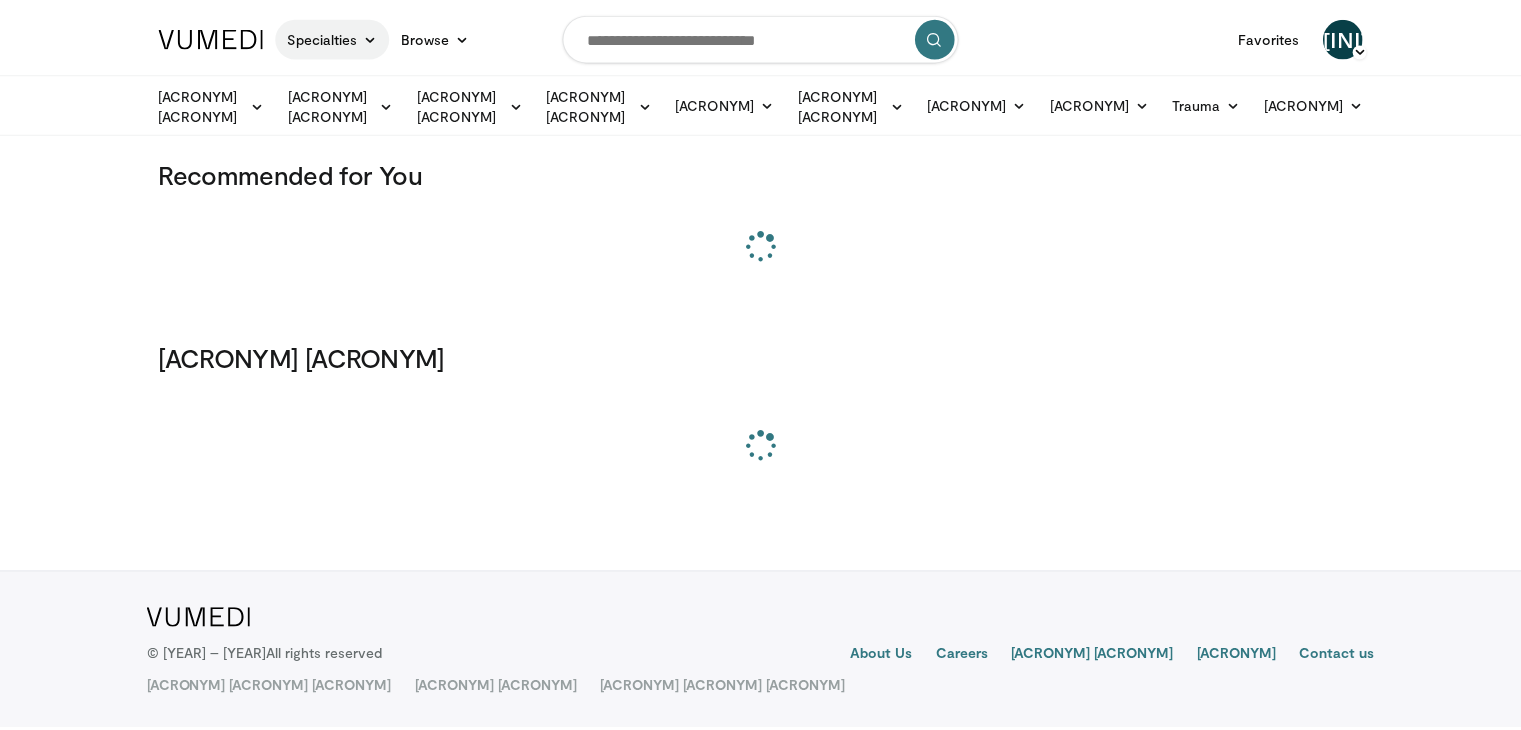 scroll, scrollTop: 0, scrollLeft: 0, axis: both 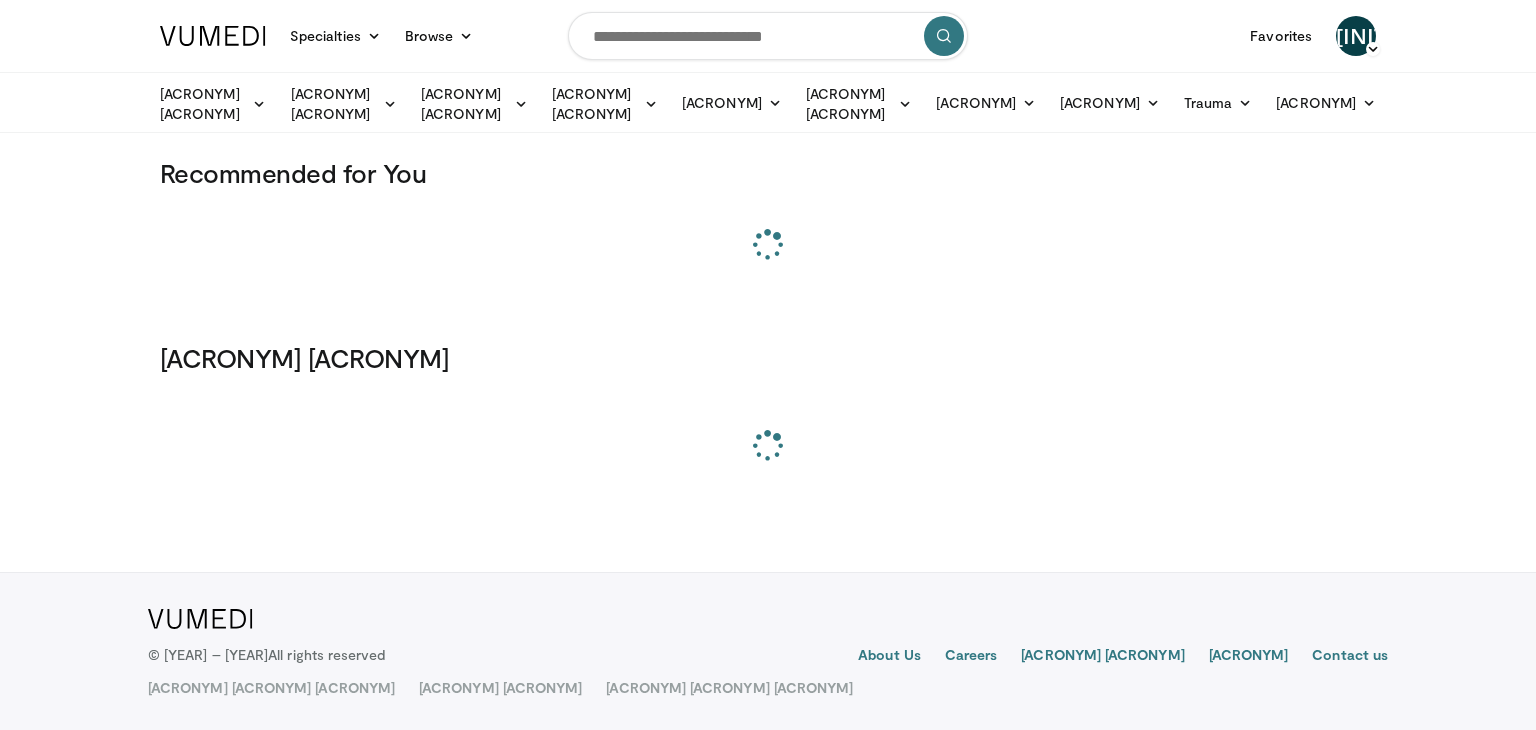 click at bounding box center [768, 36] 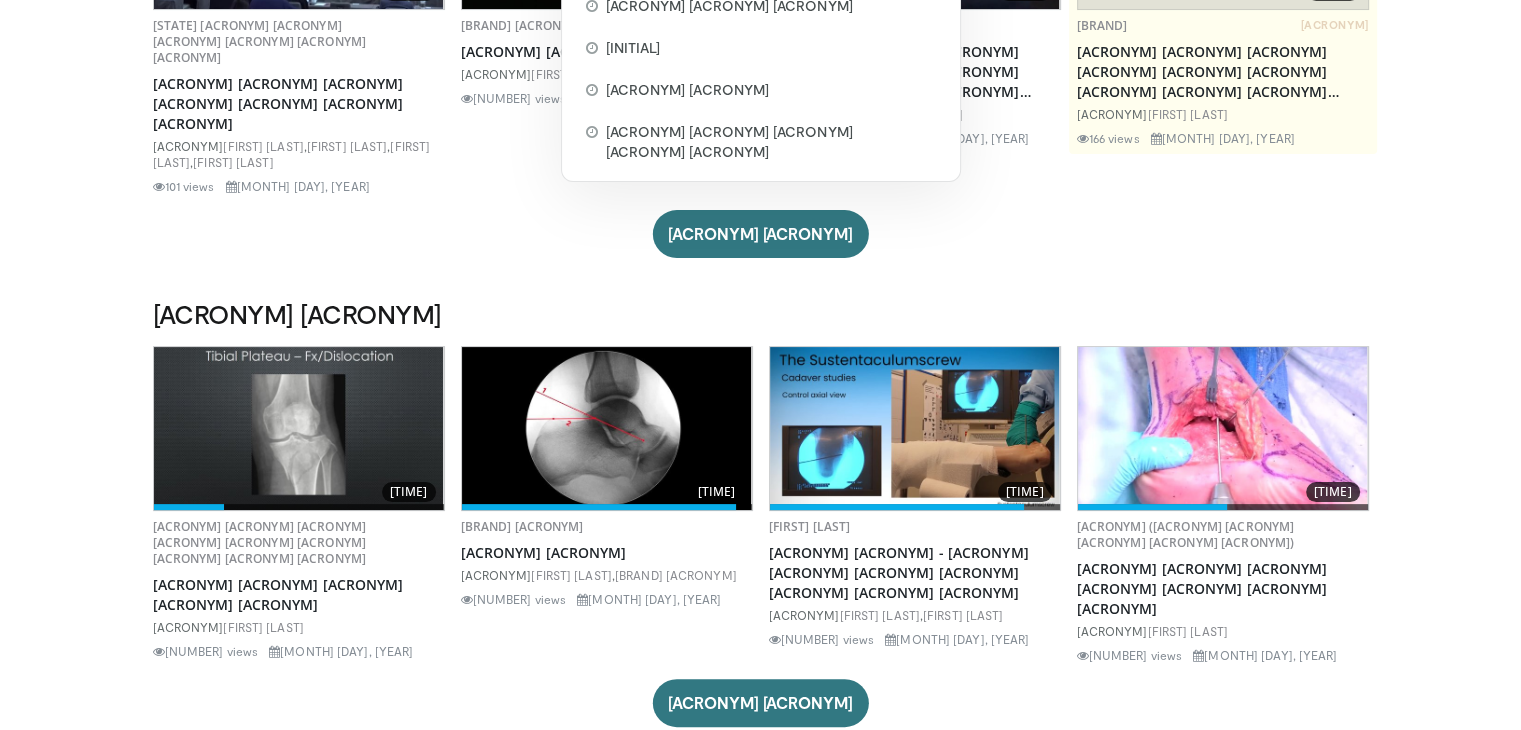 scroll, scrollTop: 0, scrollLeft: 0, axis: both 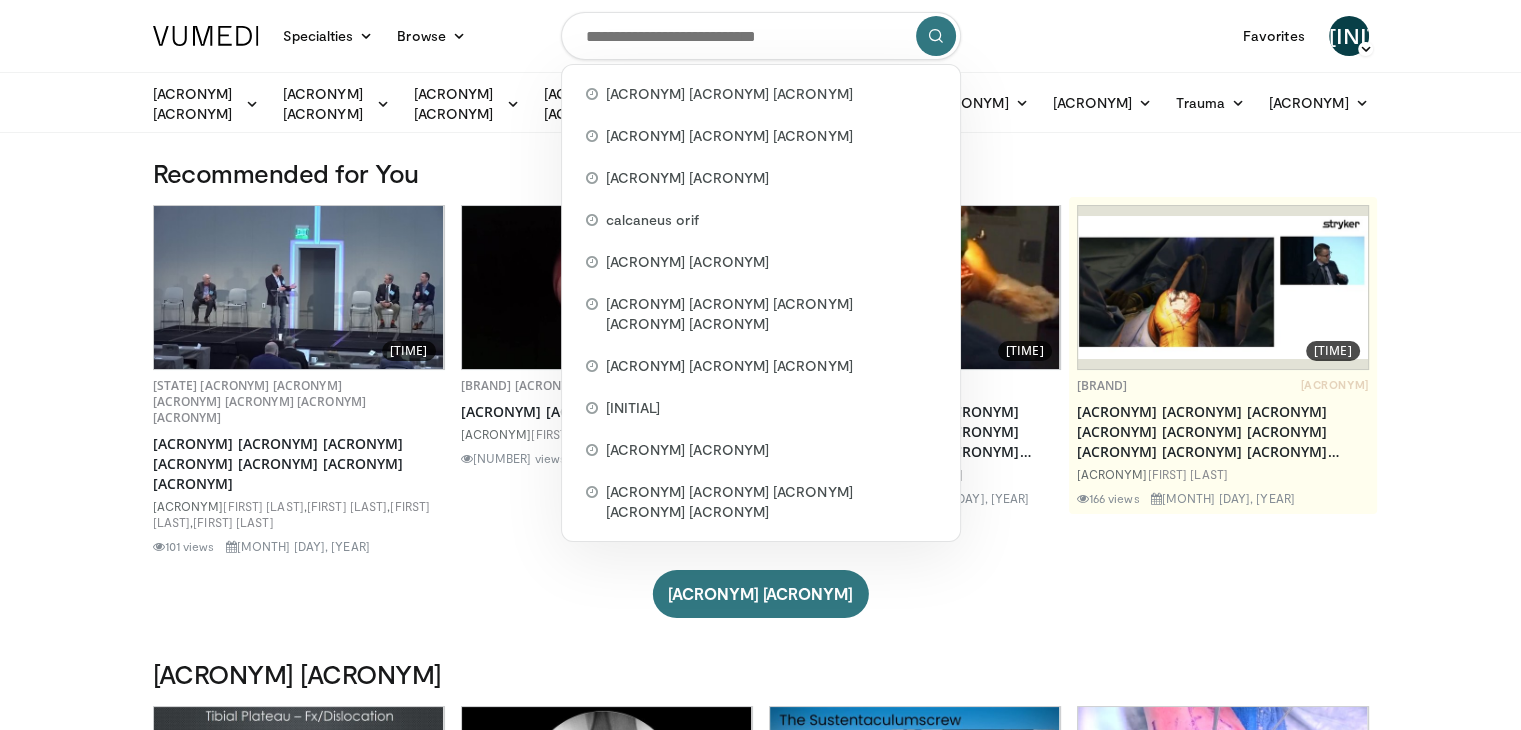 click at bounding box center (761, 36) 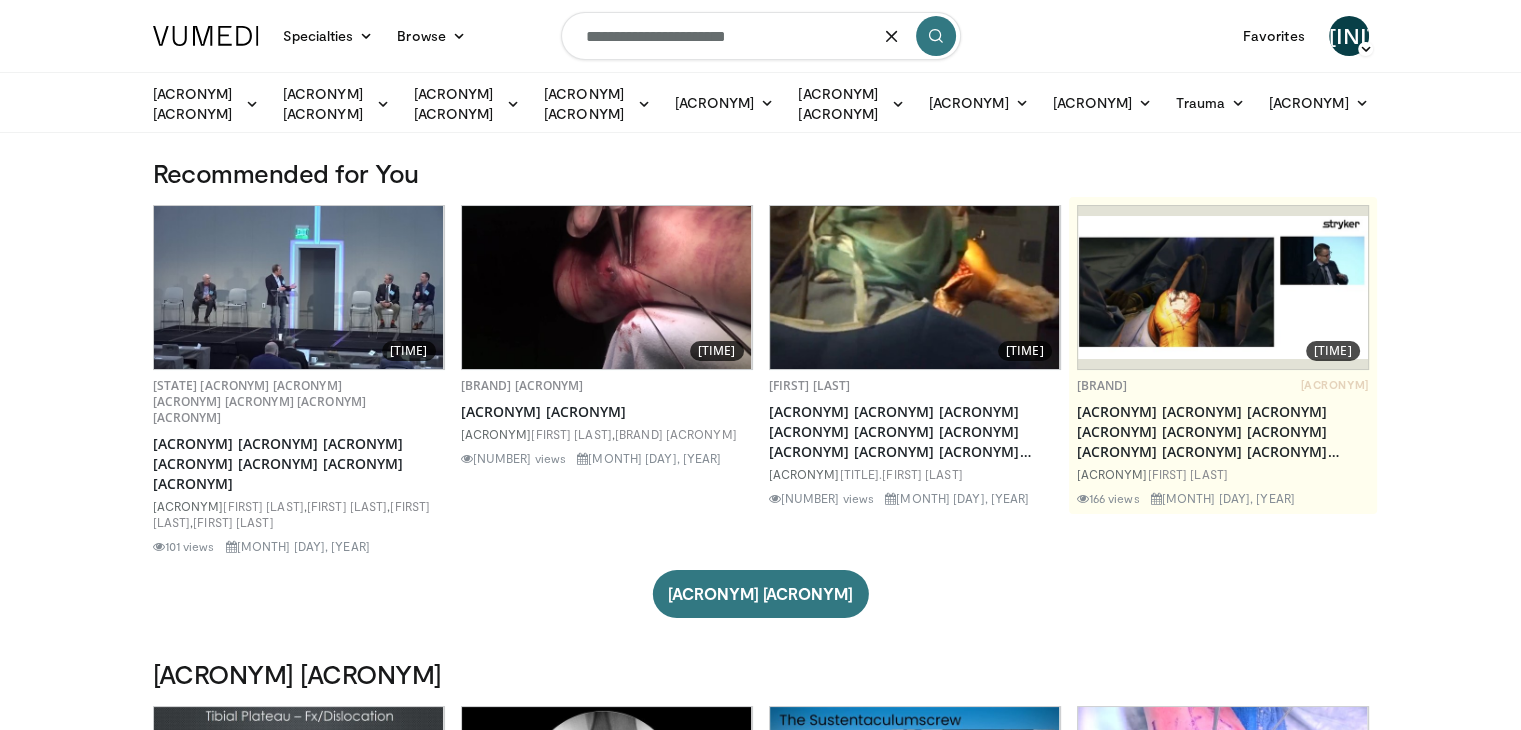 type on "**********" 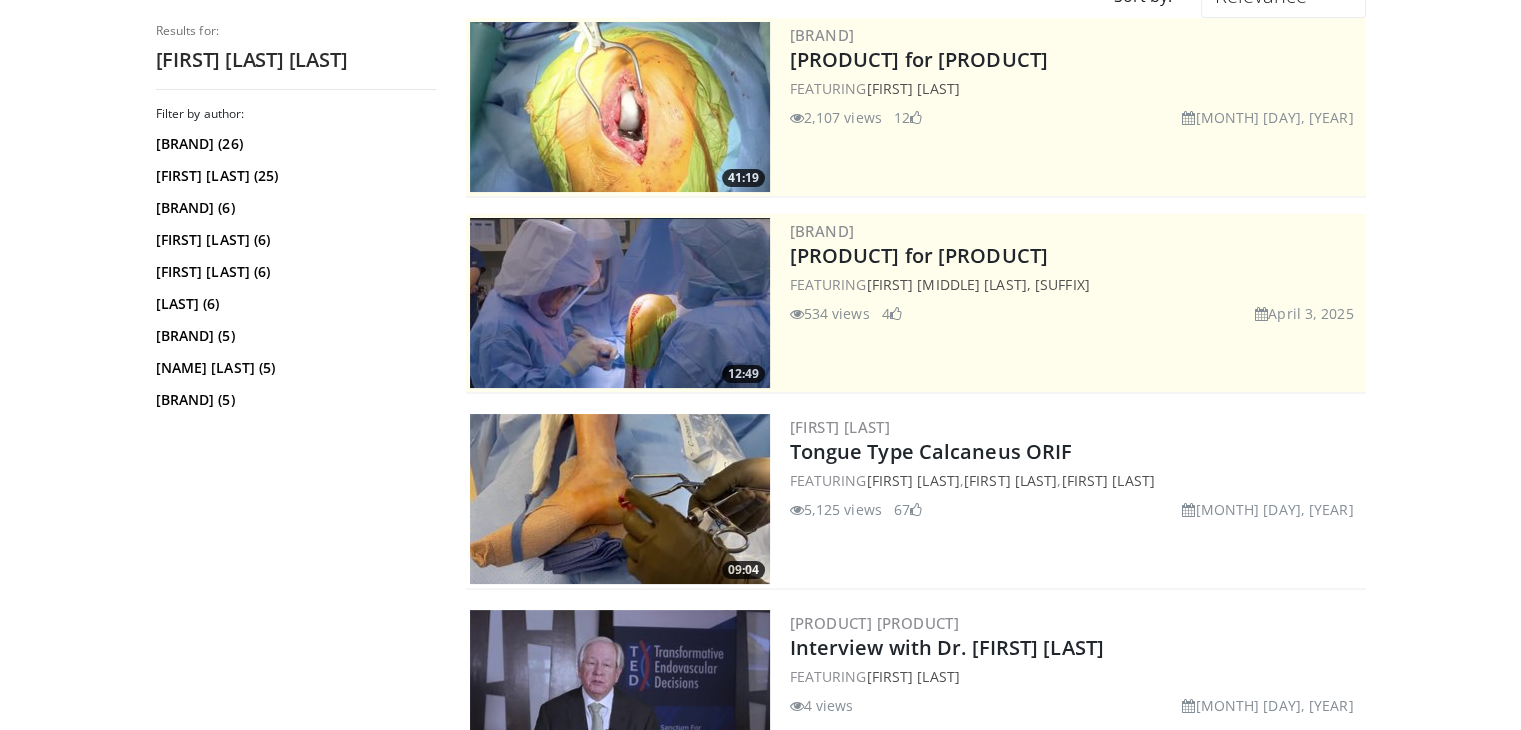 scroll, scrollTop: 272, scrollLeft: 0, axis: vertical 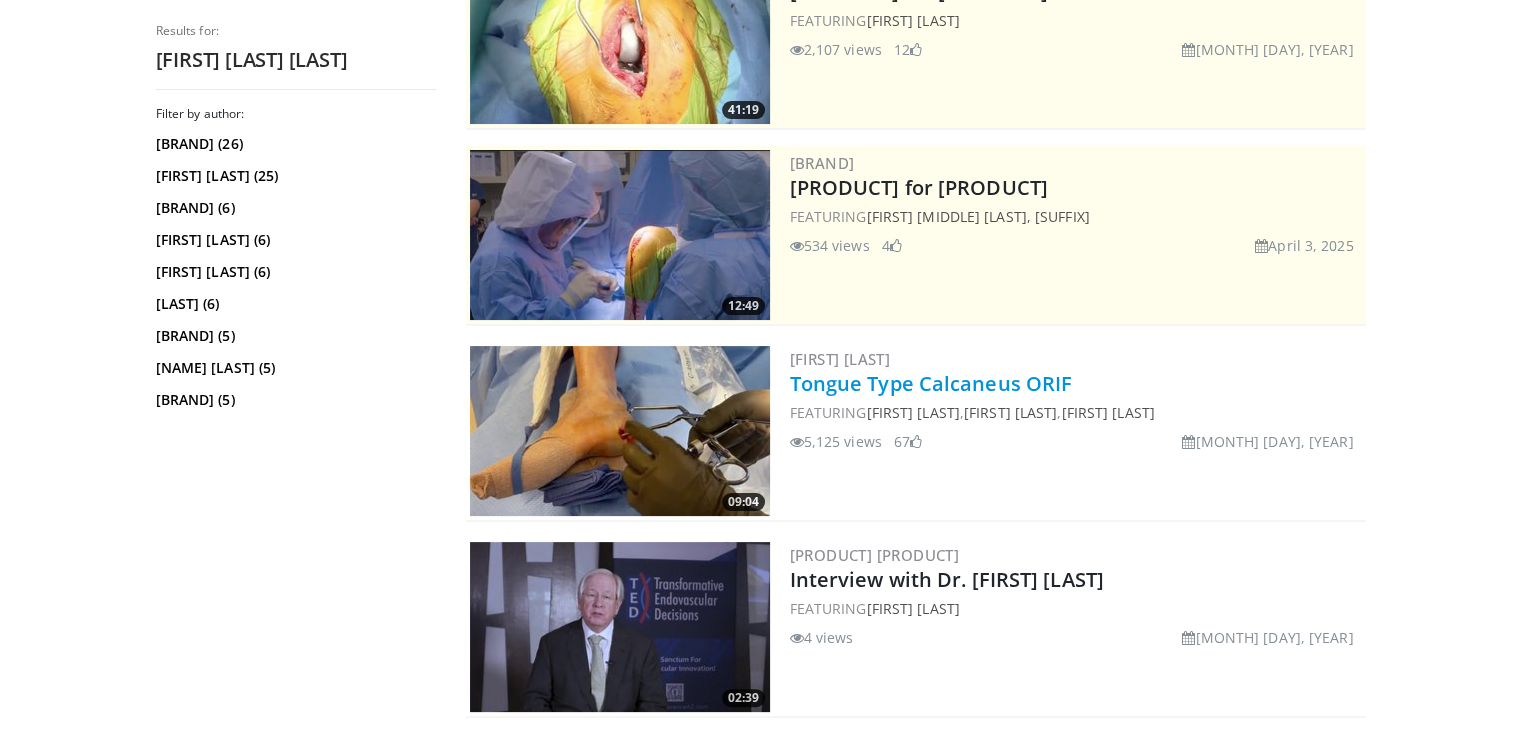 click on "Tongue Type Calcaneus ORIF" at bounding box center (931, 383) 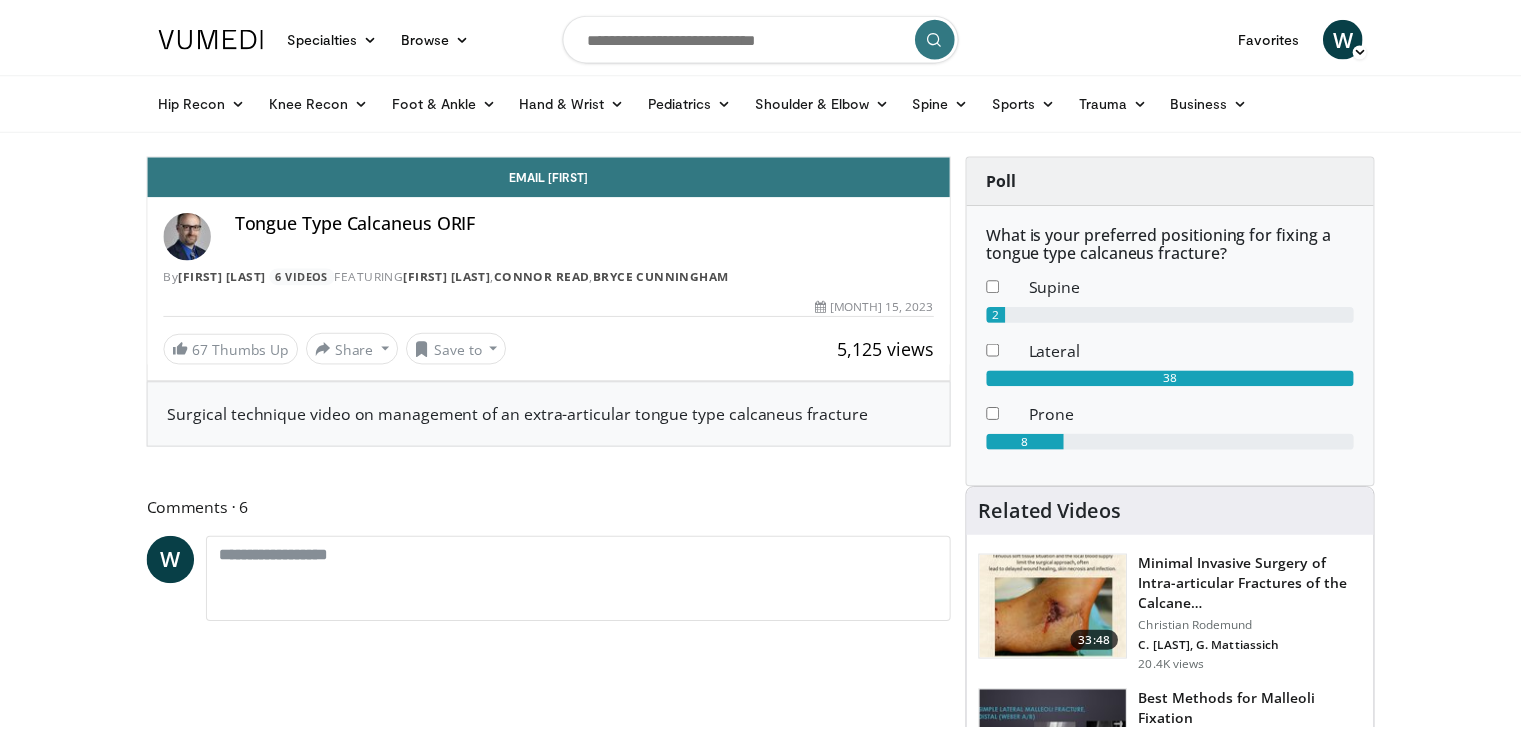 scroll, scrollTop: 0, scrollLeft: 0, axis: both 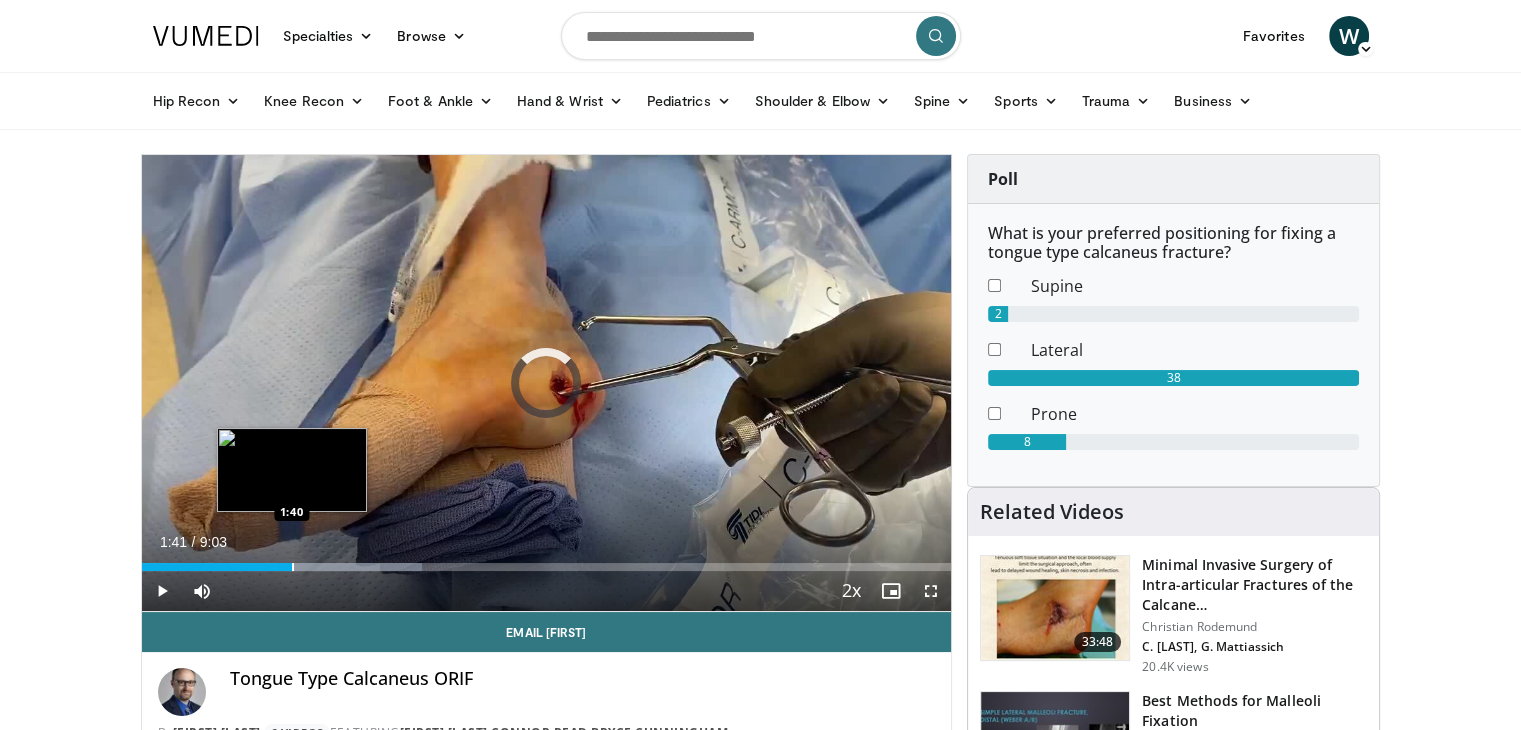 click at bounding box center (293, 567) 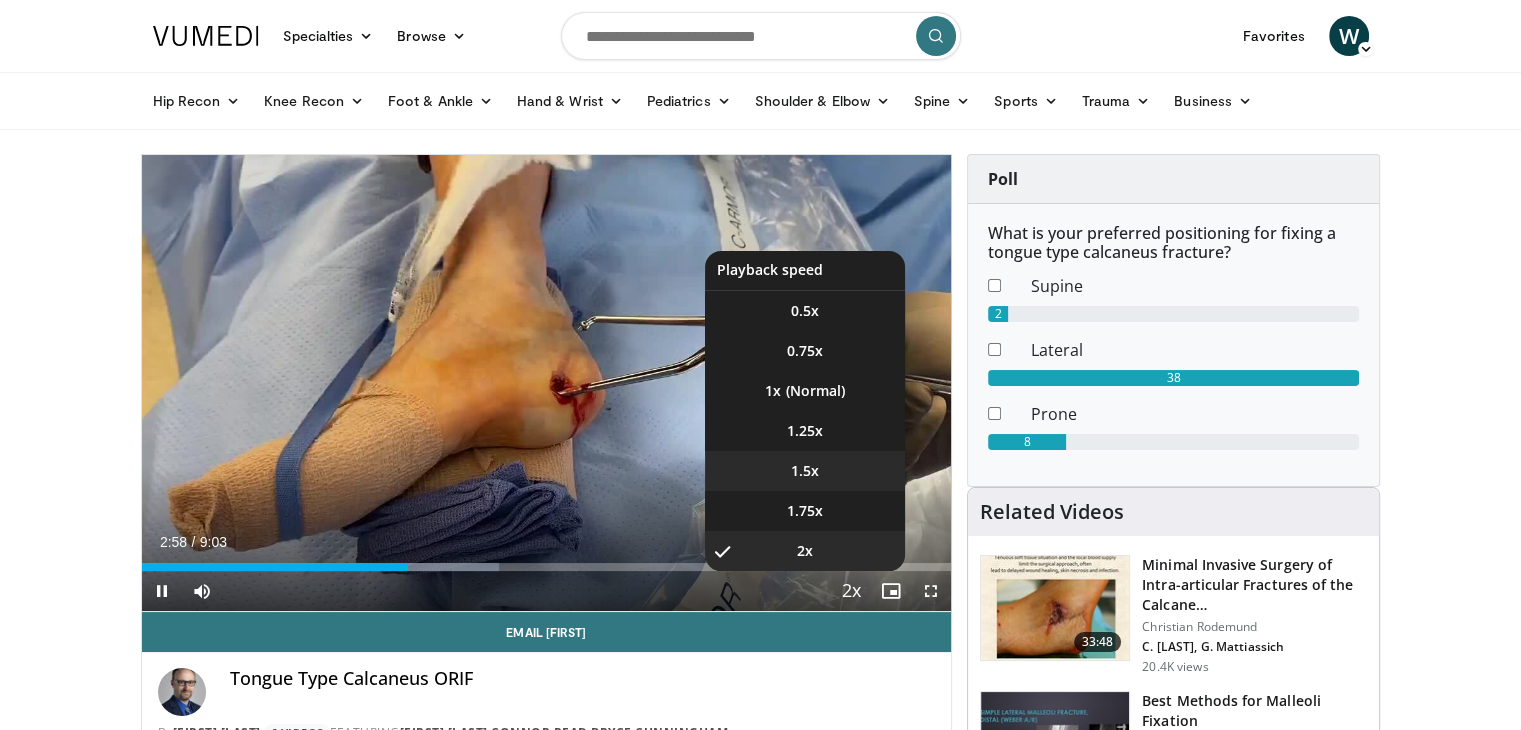 click on "1.5x" at bounding box center [805, 471] 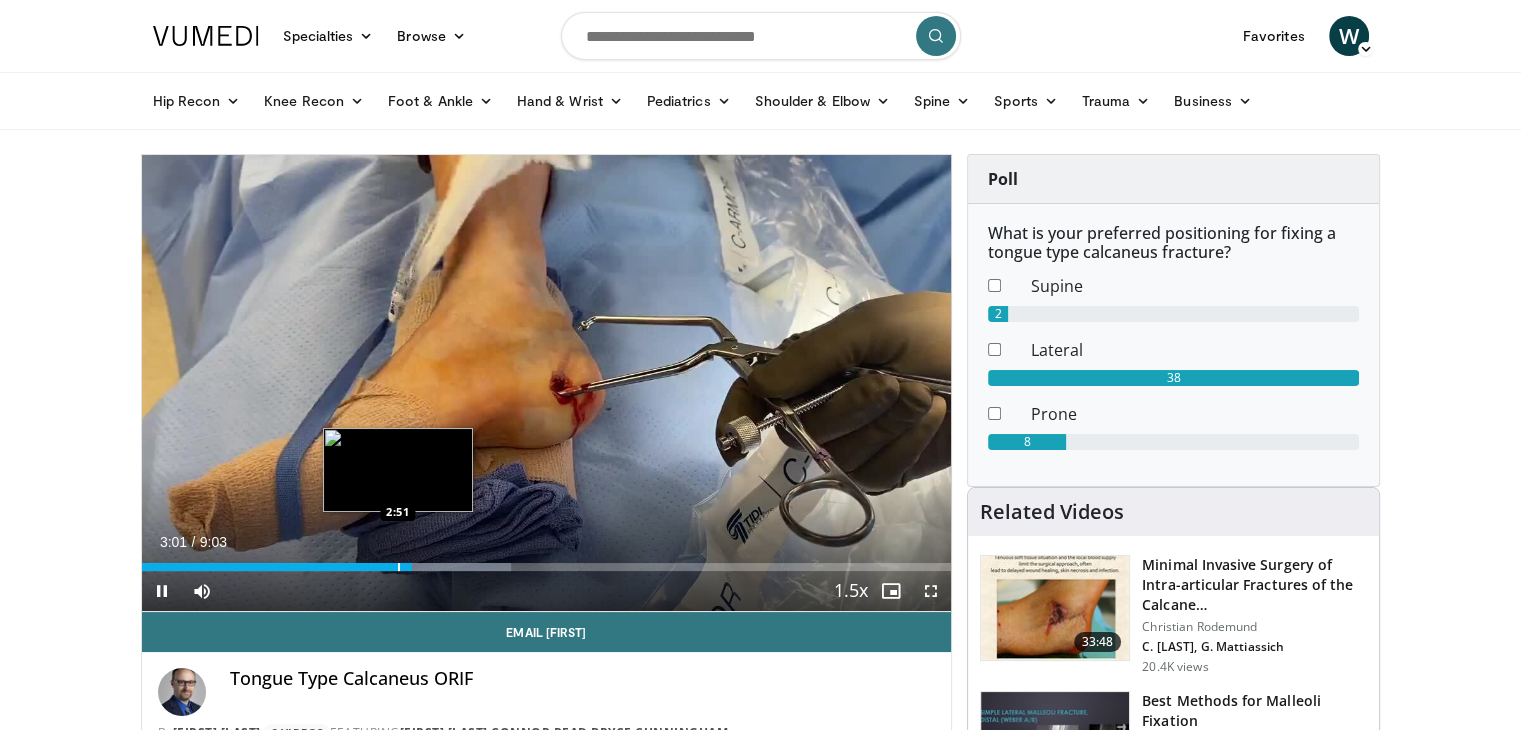 click at bounding box center [399, 567] 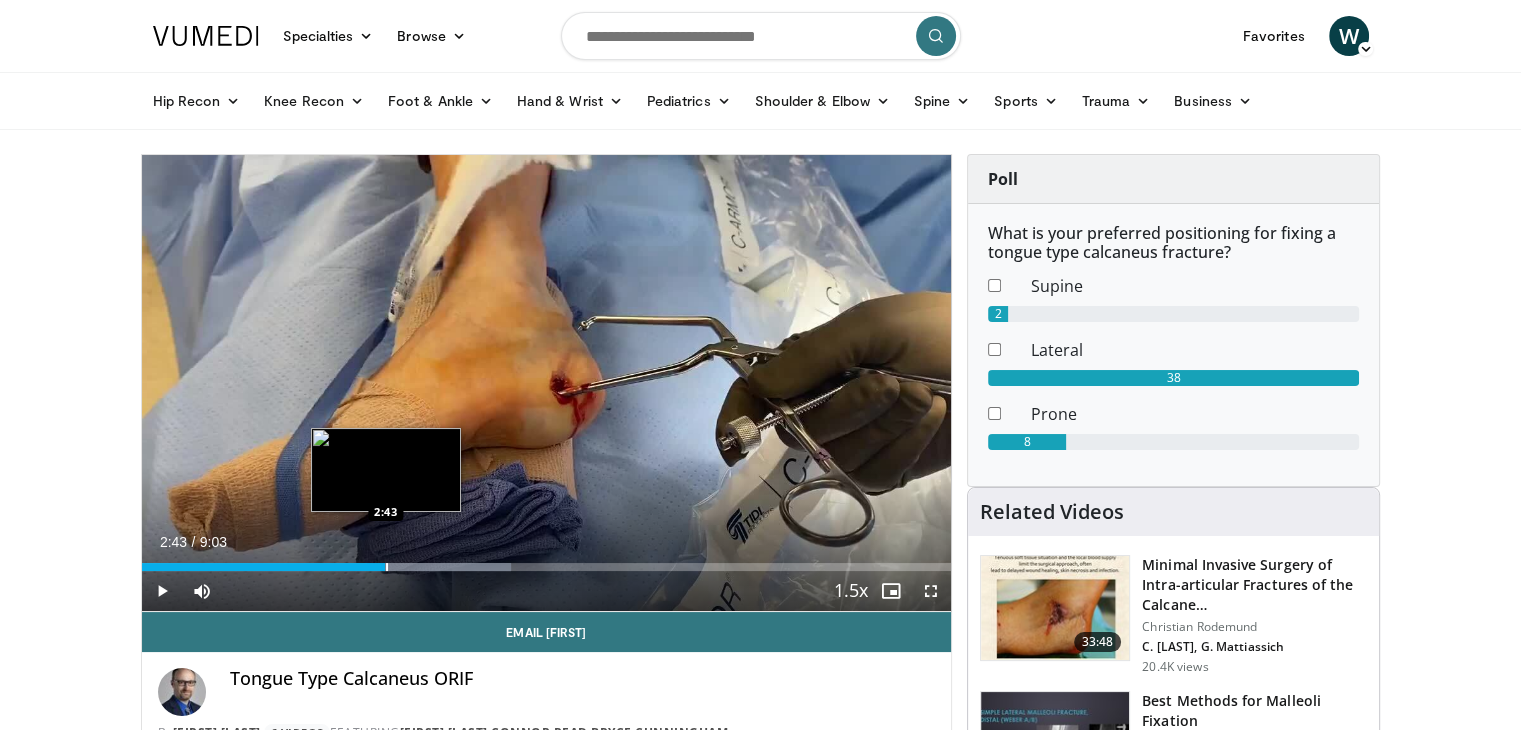 click at bounding box center [387, 567] 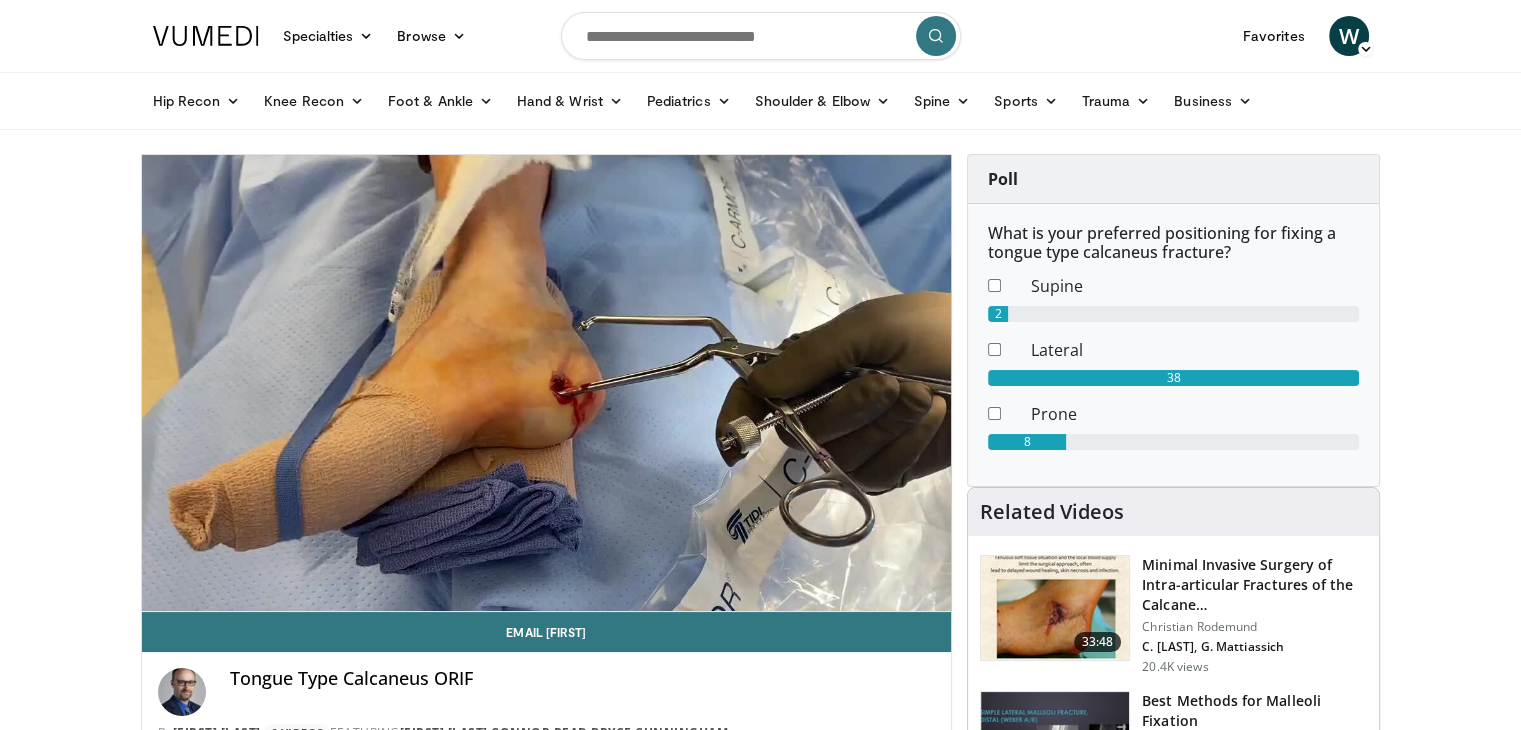 click on "10 seconds
Tap to unmute" at bounding box center (547, 383) 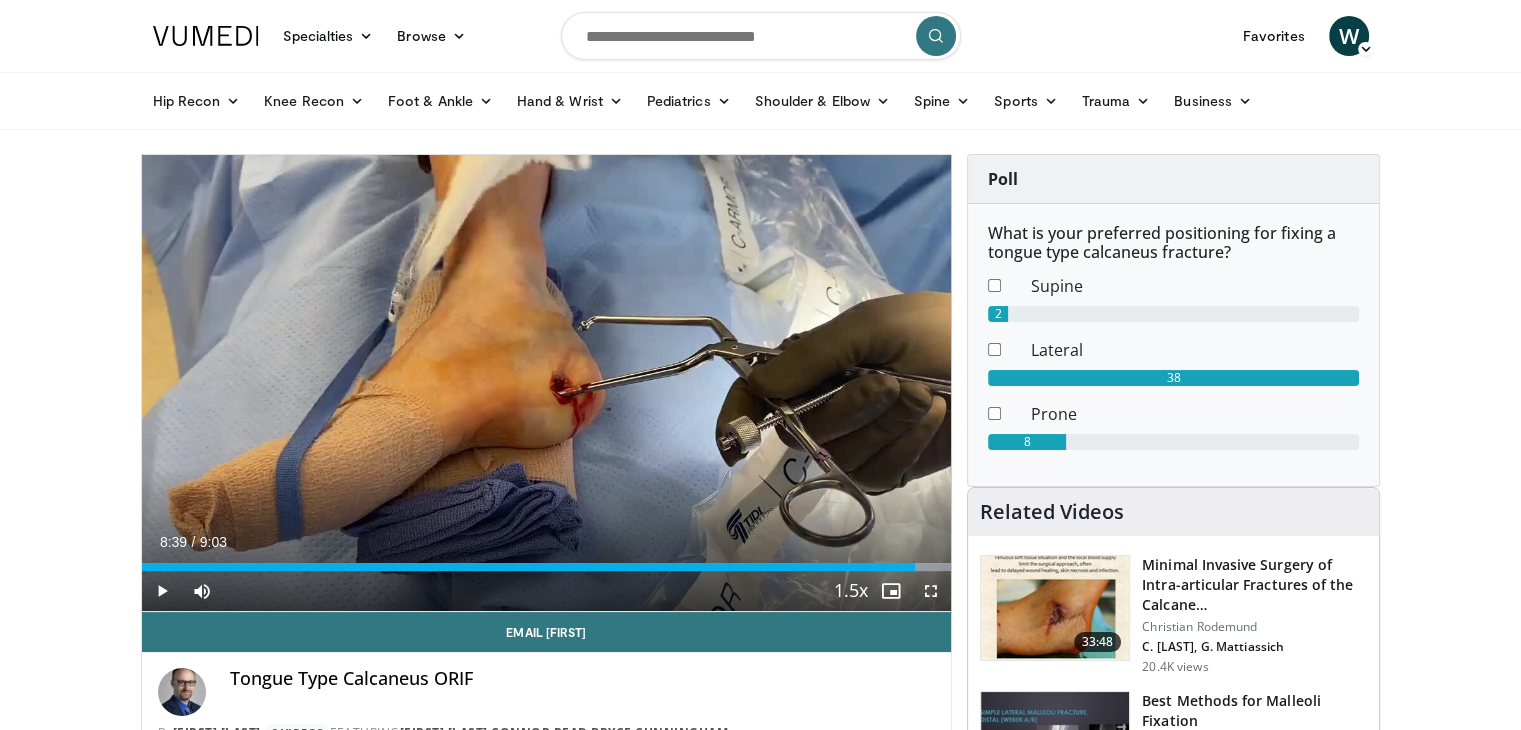 click on "10 seconds
Tap to unmute" at bounding box center [547, 383] 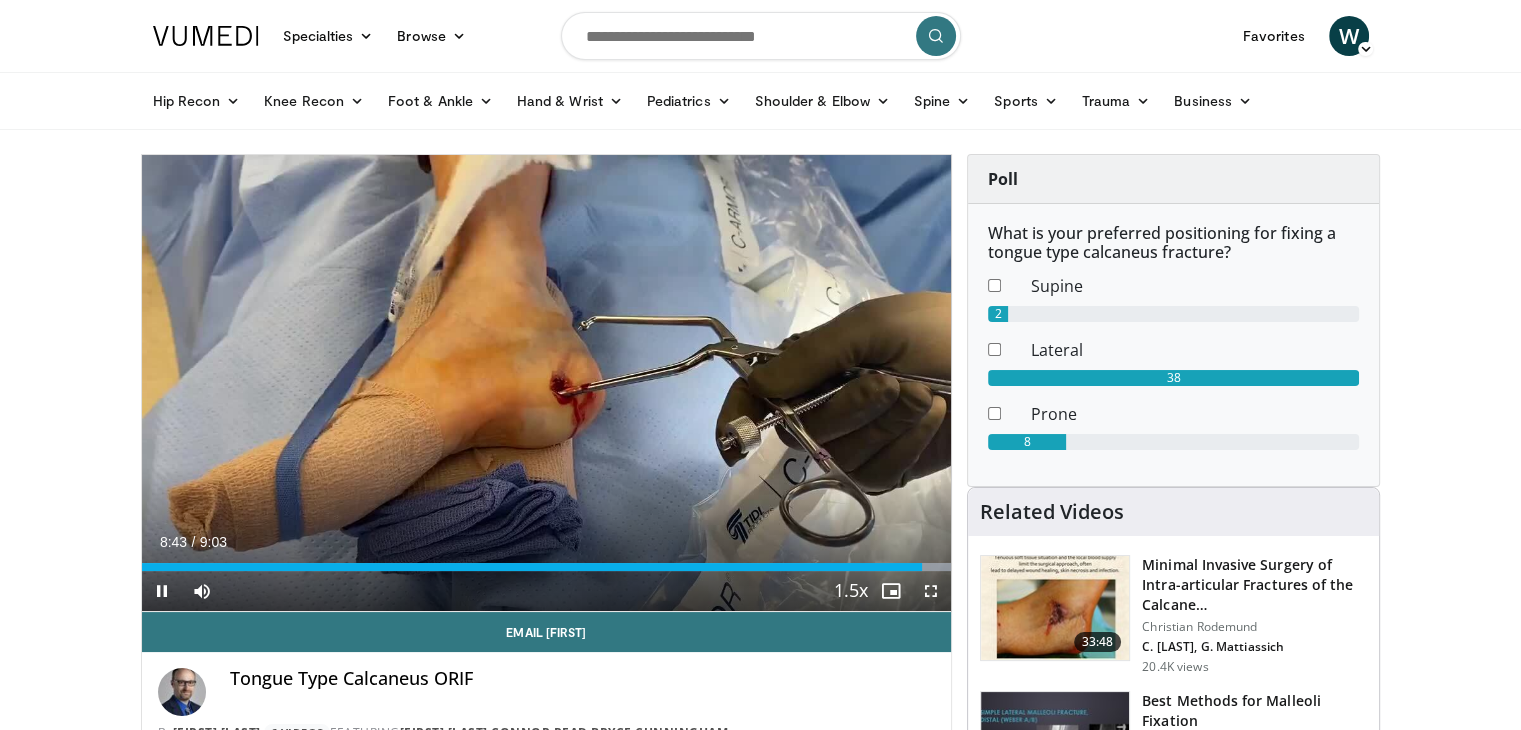 click on "10 seconds
Tap to unmute" at bounding box center (547, 383) 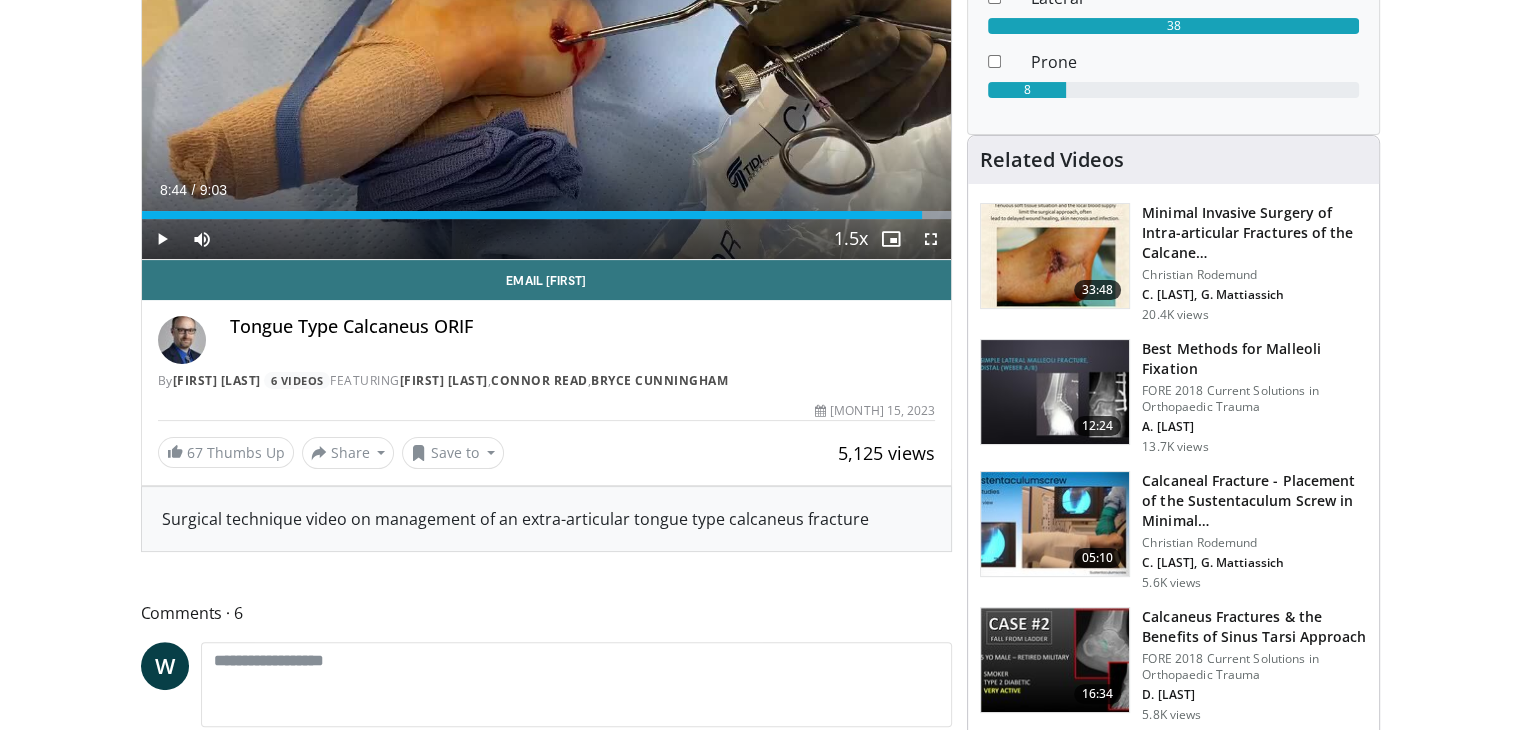 scroll, scrollTop: 0, scrollLeft: 0, axis: both 